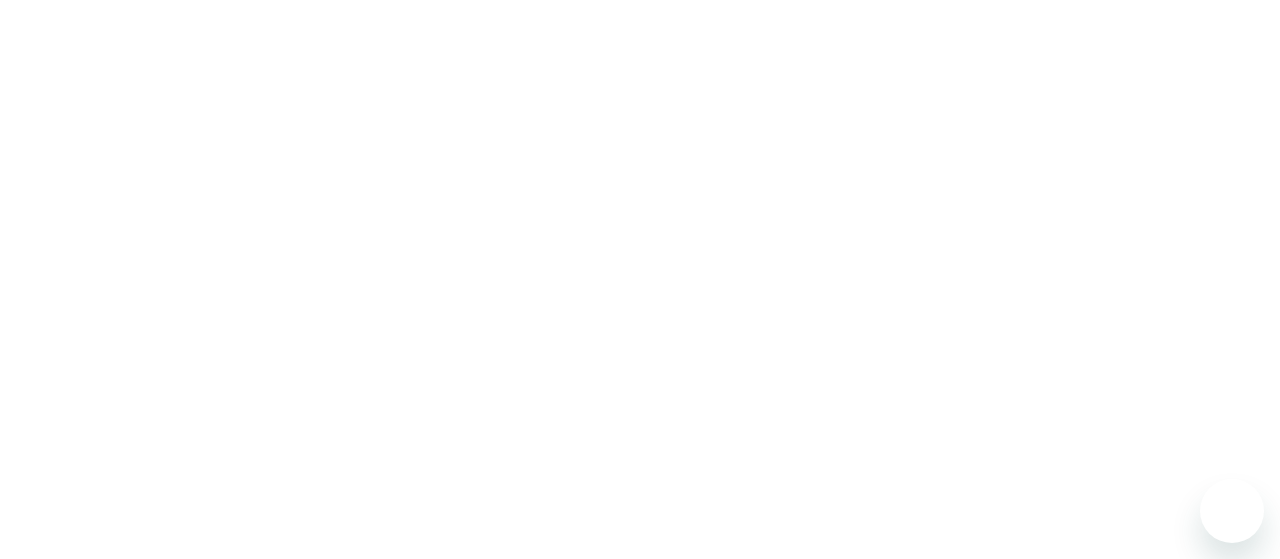 scroll, scrollTop: 0, scrollLeft: 0, axis: both 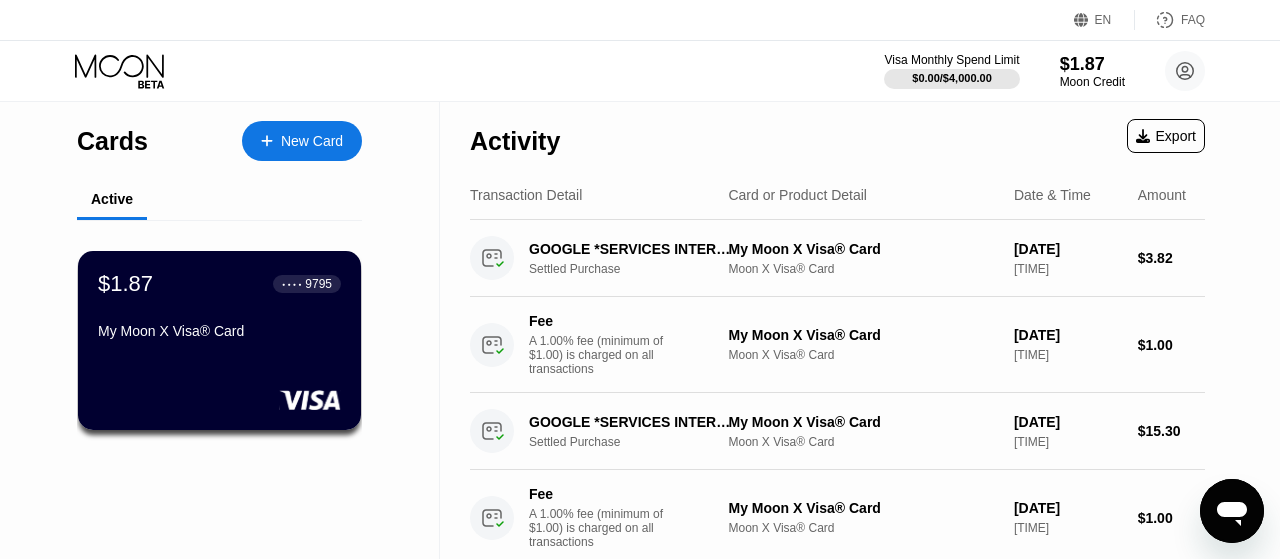 click on "My Moon X Visa® Card" at bounding box center (219, 331) 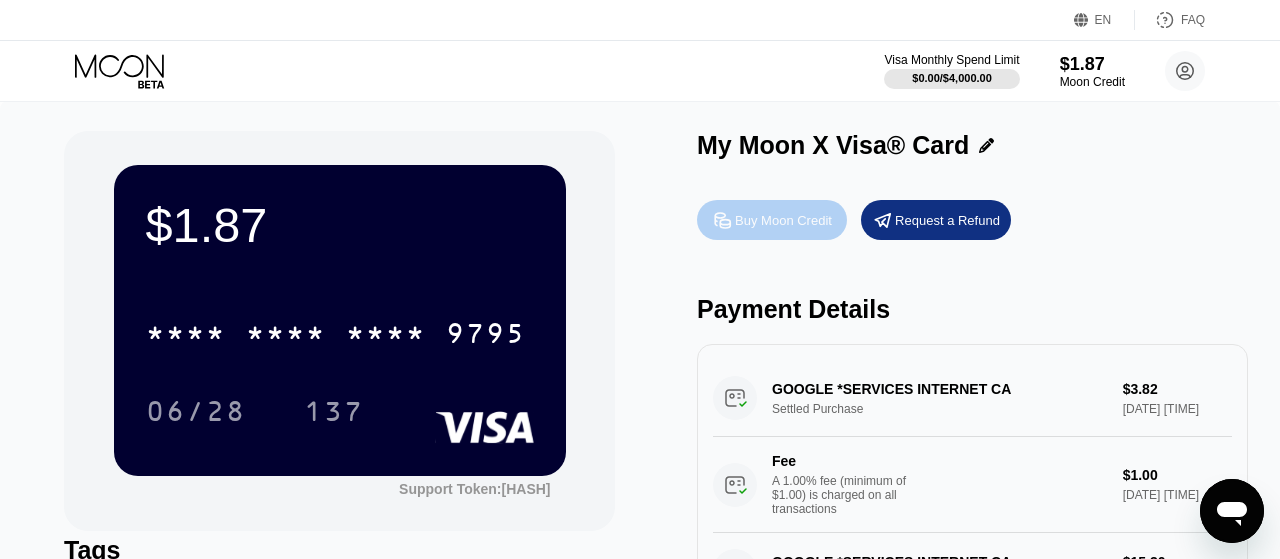 click on "Buy Moon Credit" at bounding box center [783, 220] 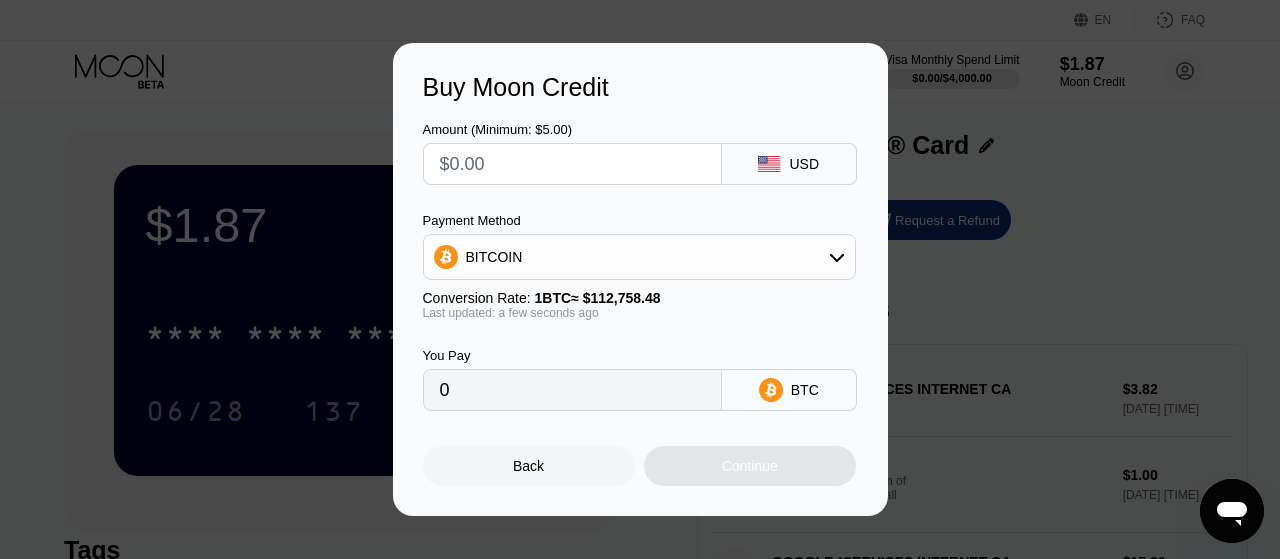click at bounding box center [572, 164] 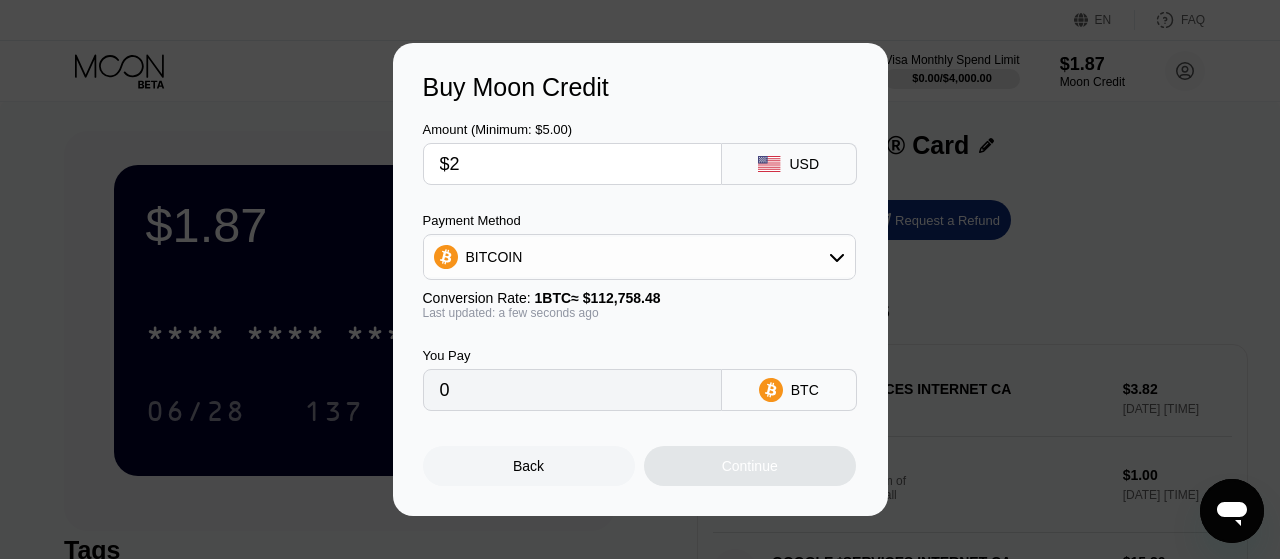 type on "0.00001774" 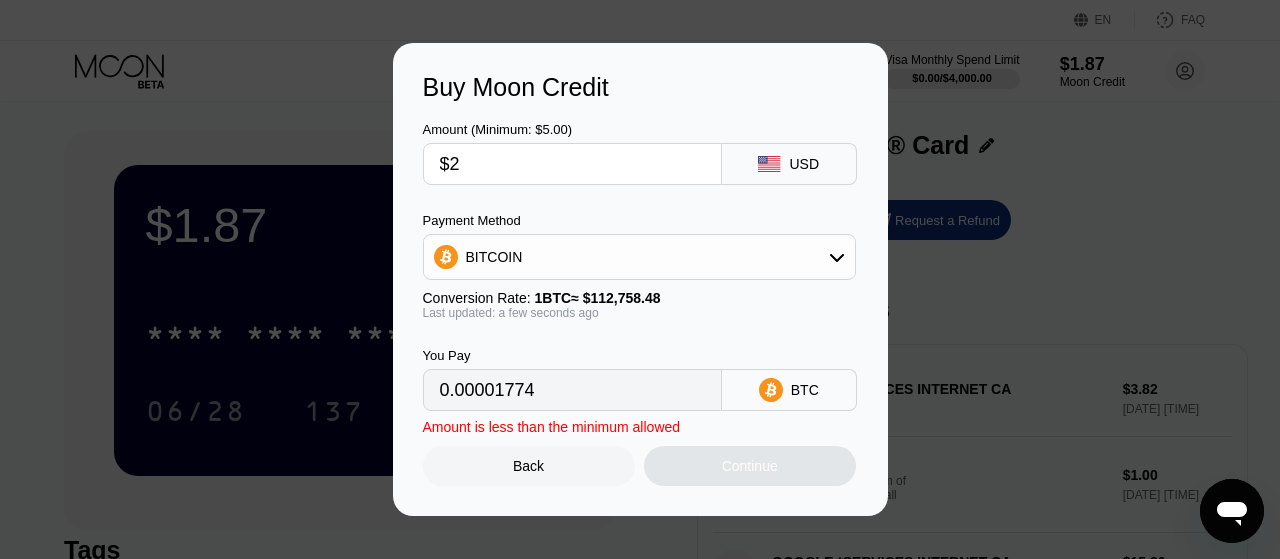 type on "$20" 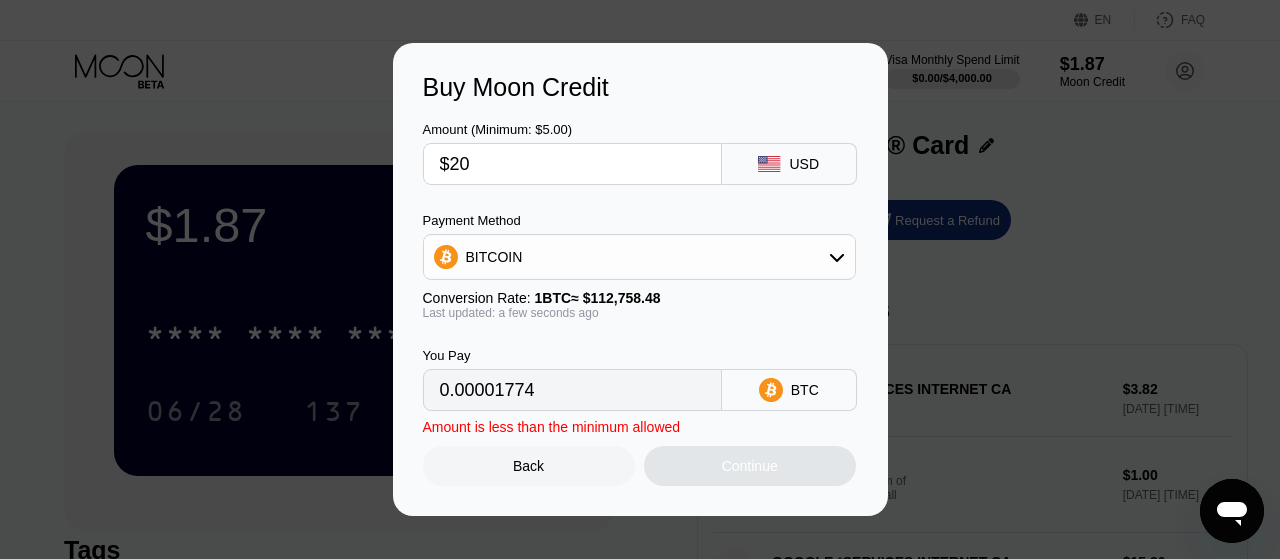 type on "0.00017738" 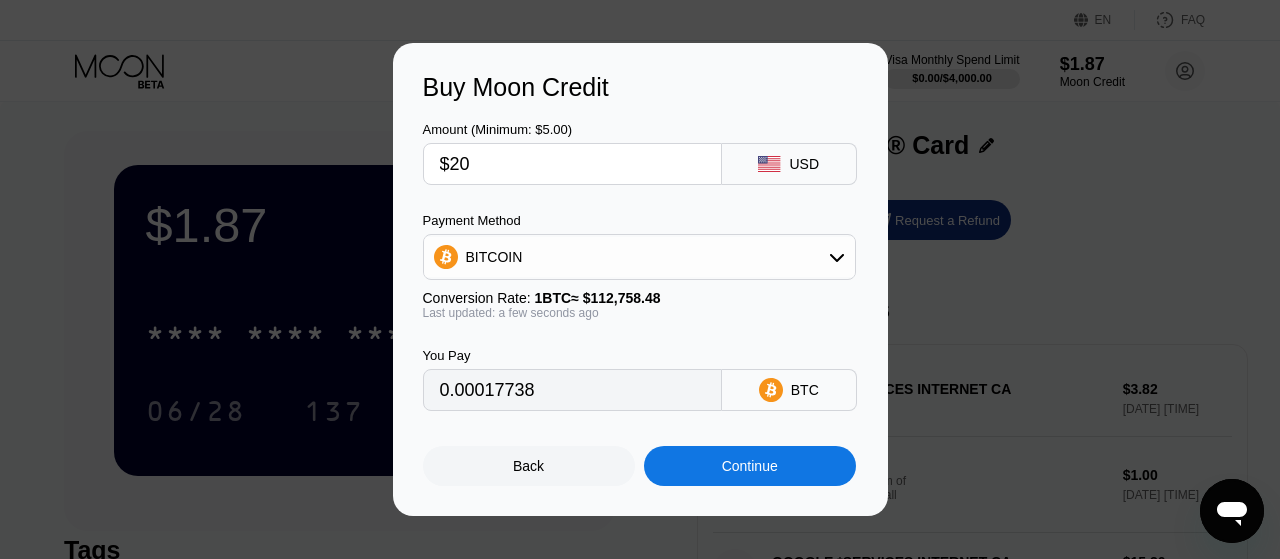 type on "$20" 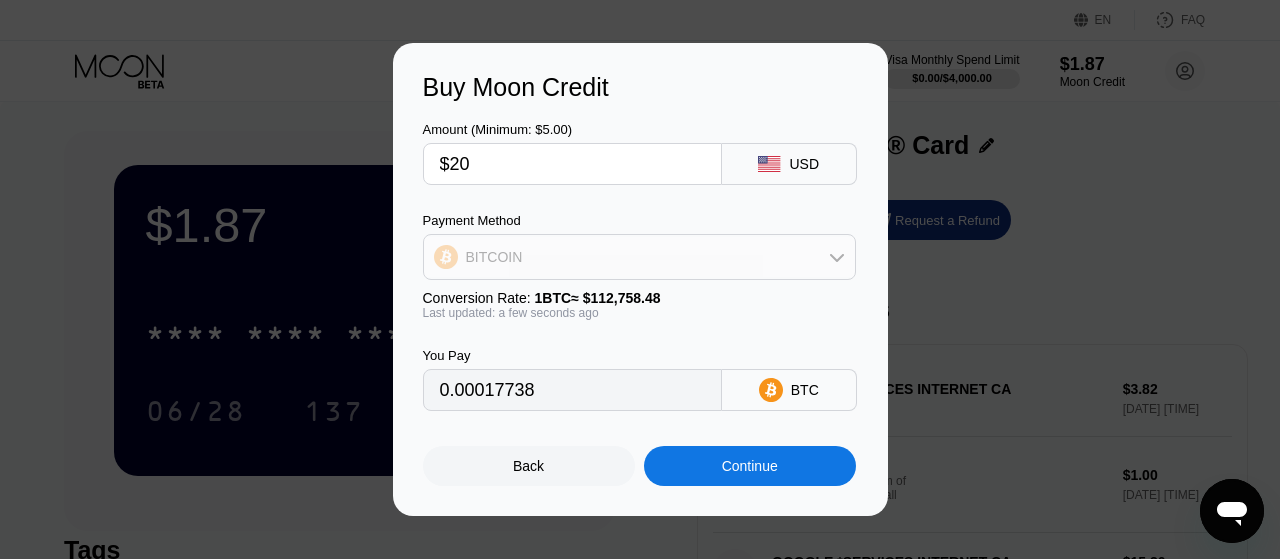 click on "BITCOIN" at bounding box center [639, 257] 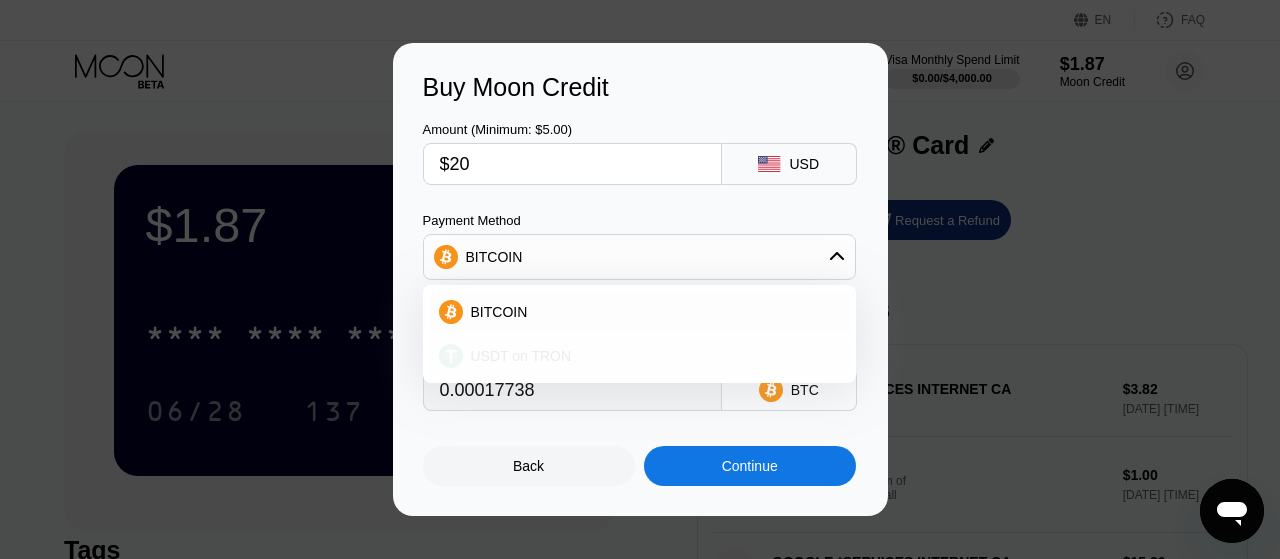 click on "USDT on TRON" at bounding box center (651, 356) 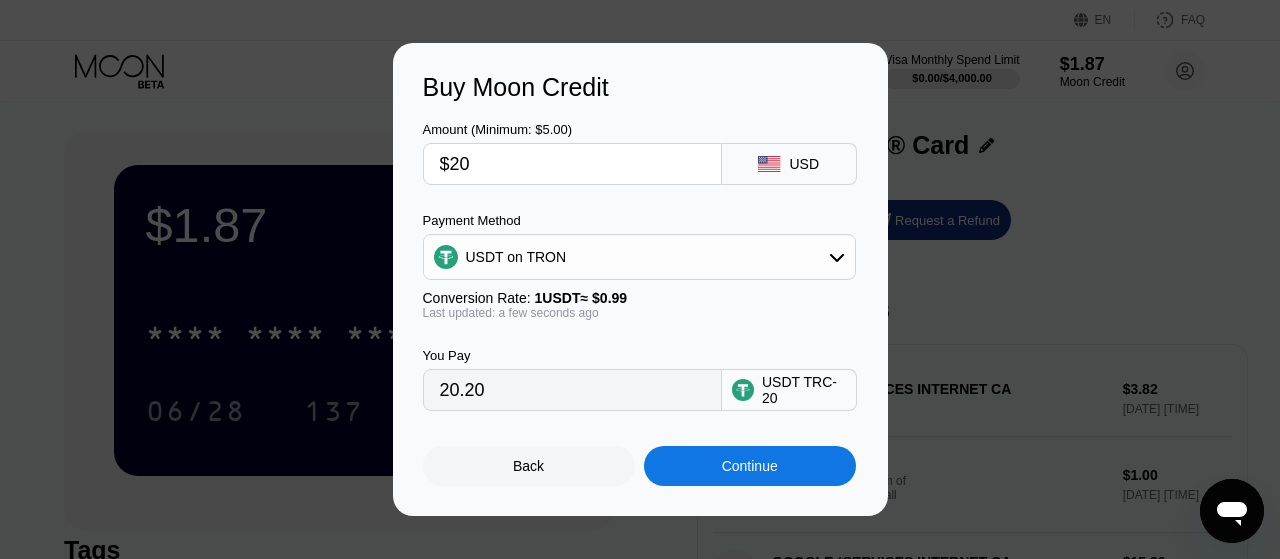 click on "Continue" at bounding box center (750, 466) 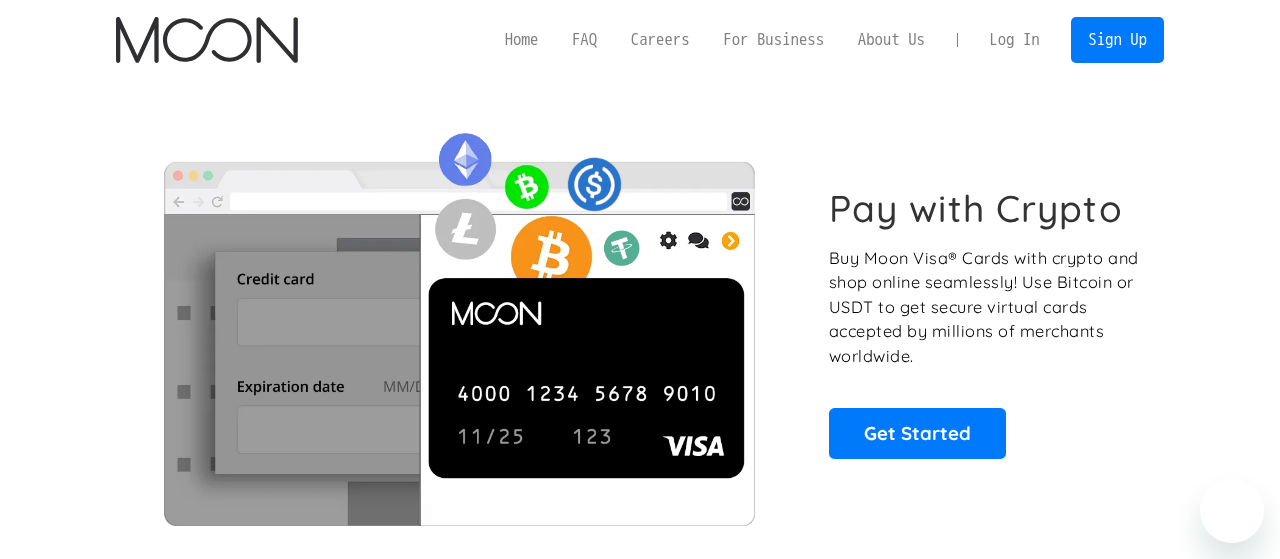 scroll, scrollTop: 0, scrollLeft: 0, axis: both 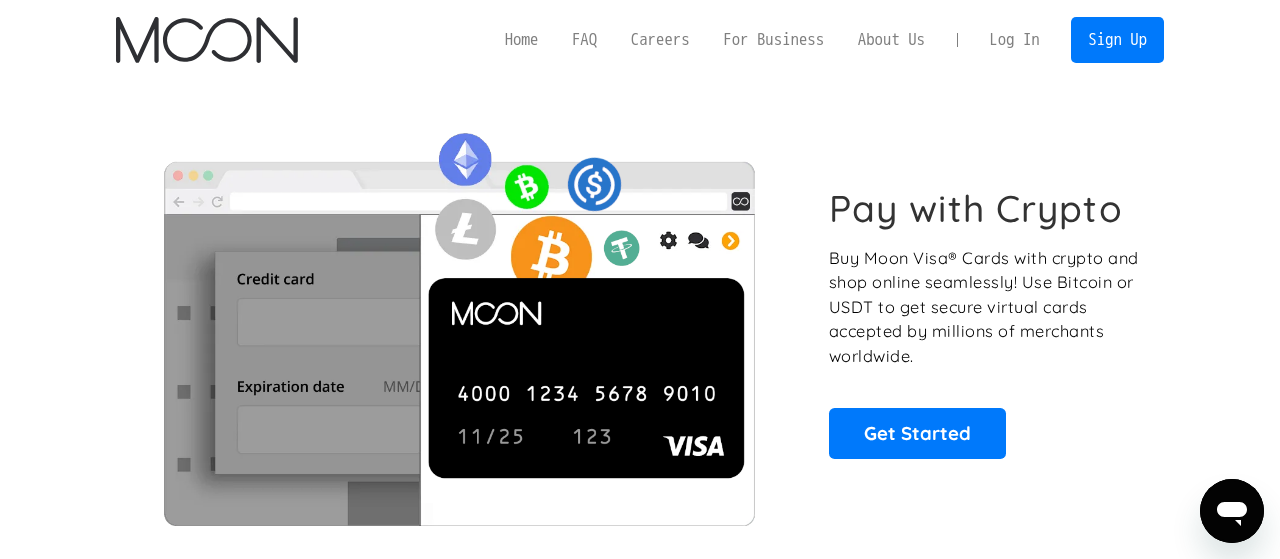 click on "Log In" at bounding box center [1014, 40] 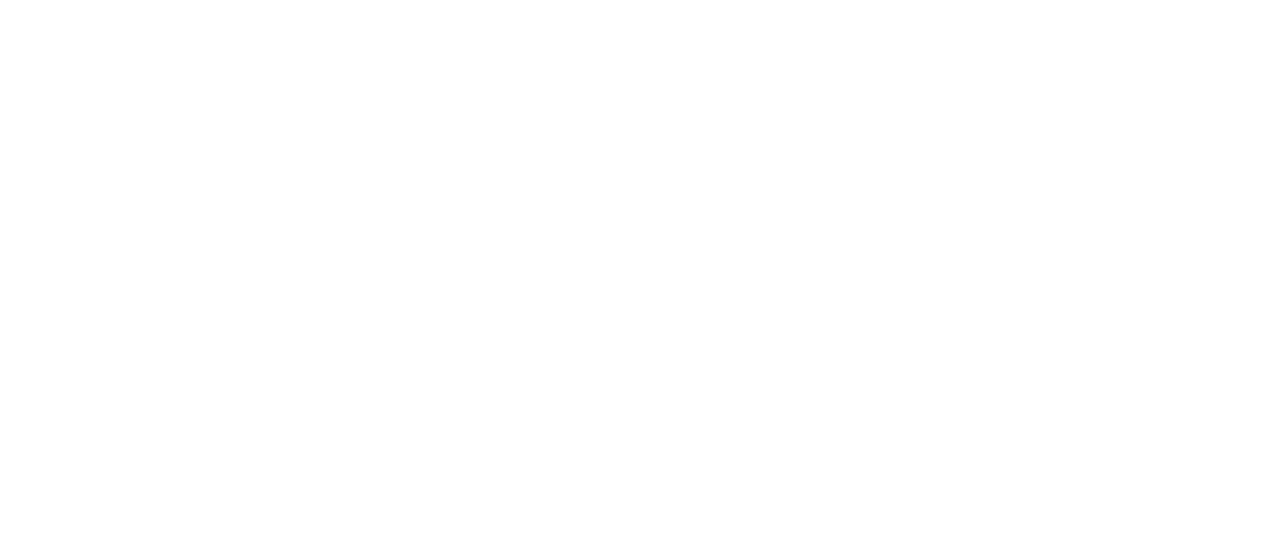 scroll, scrollTop: 0, scrollLeft: 0, axis: both 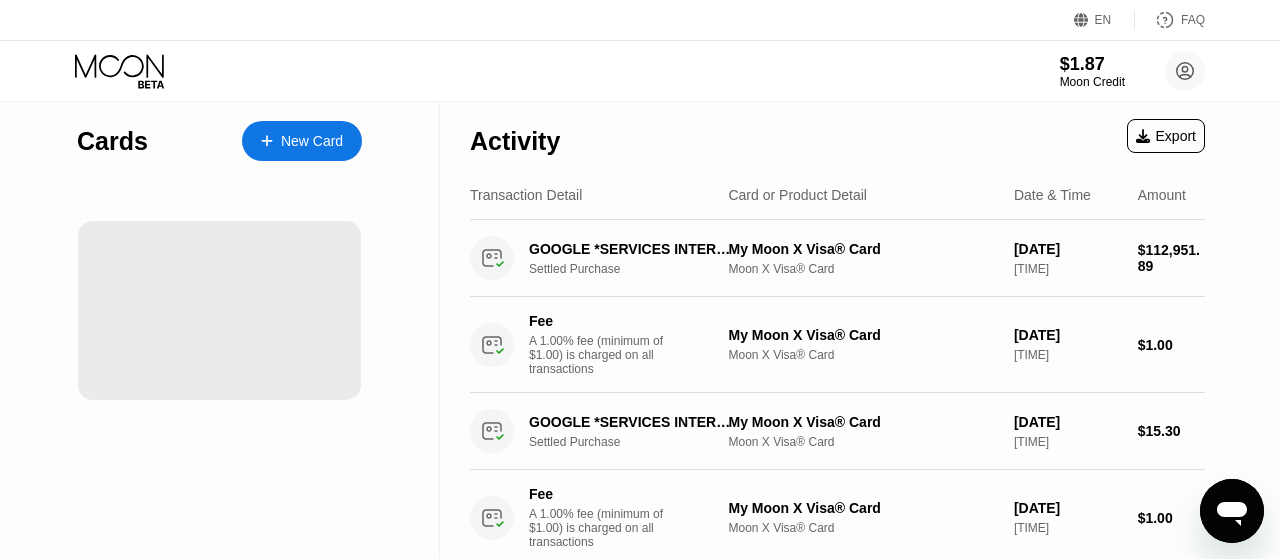 click on "New Card" at bounding box center (302, 141) 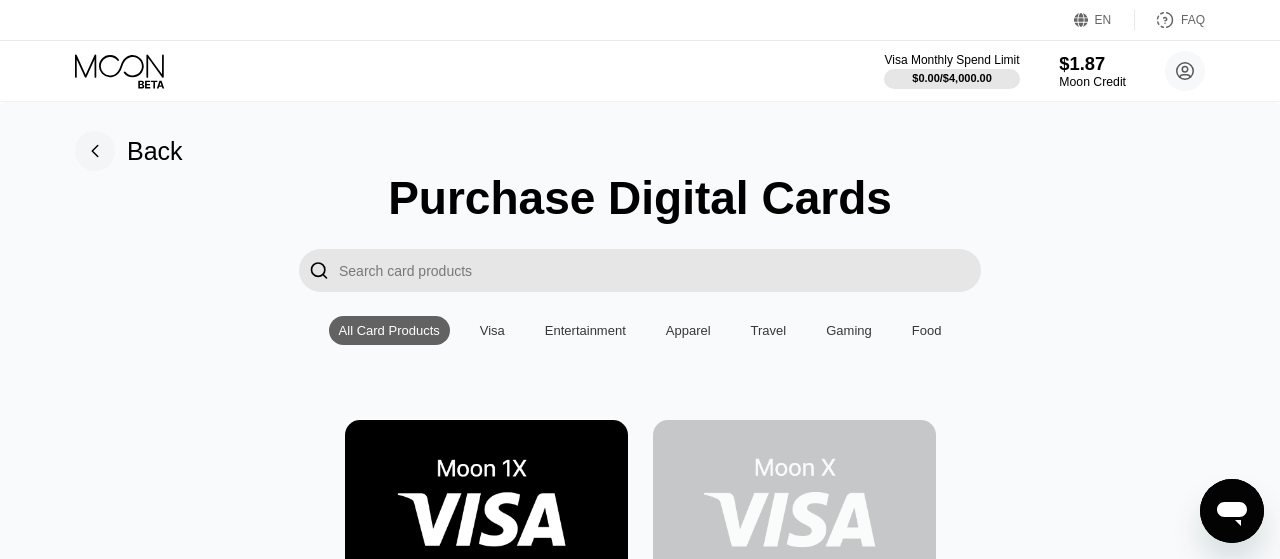 click on "$1.87" at bounding box center [1092, 63] 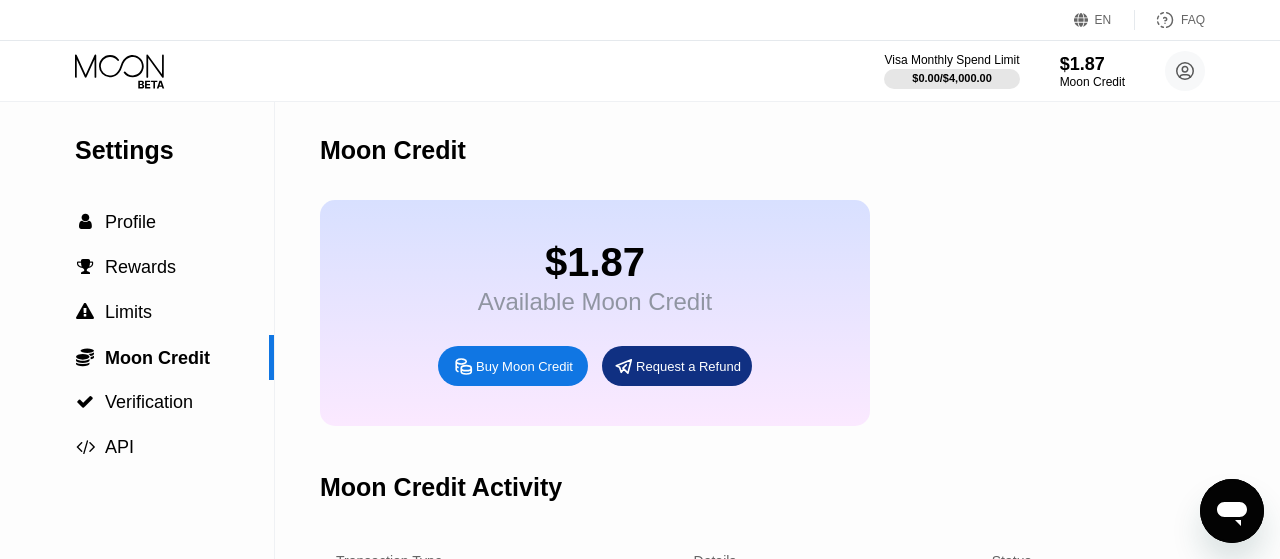 click on "Buy Moon Credit" at bounding box center [524, 366] 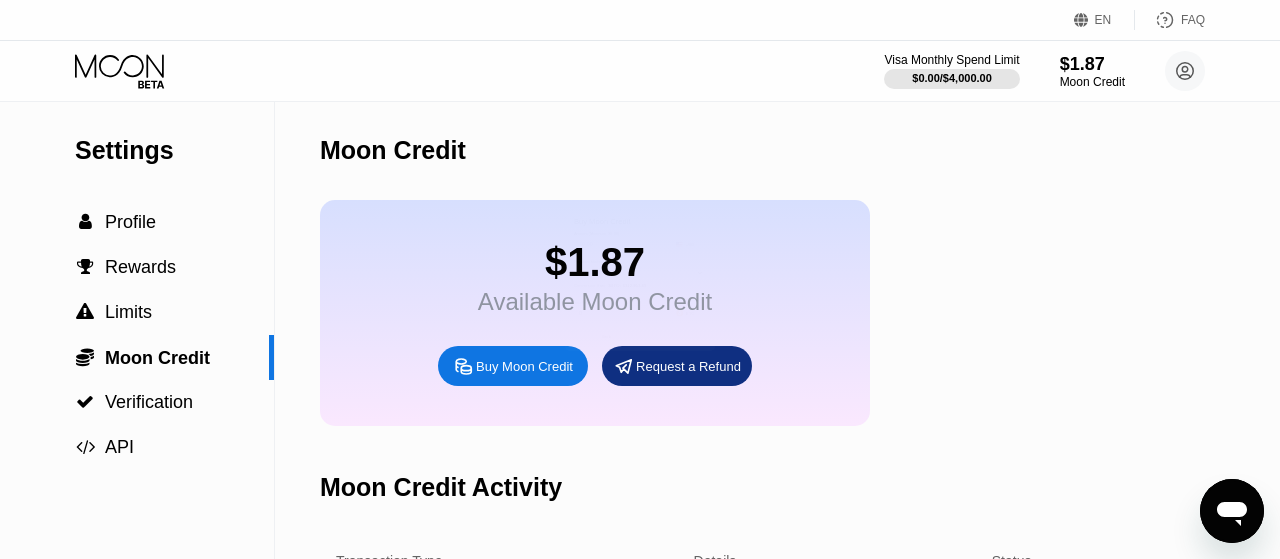 click on "Buy Moon Credit Amount (Minimum: $5.00) USD Payment Method BITCOIN Conversion Rate:   1  BTC  ≈   $112,951.89 Last updated:   a few seconds ago You Pay 0 BTC Back Continue" at bounding box center [640, 279] 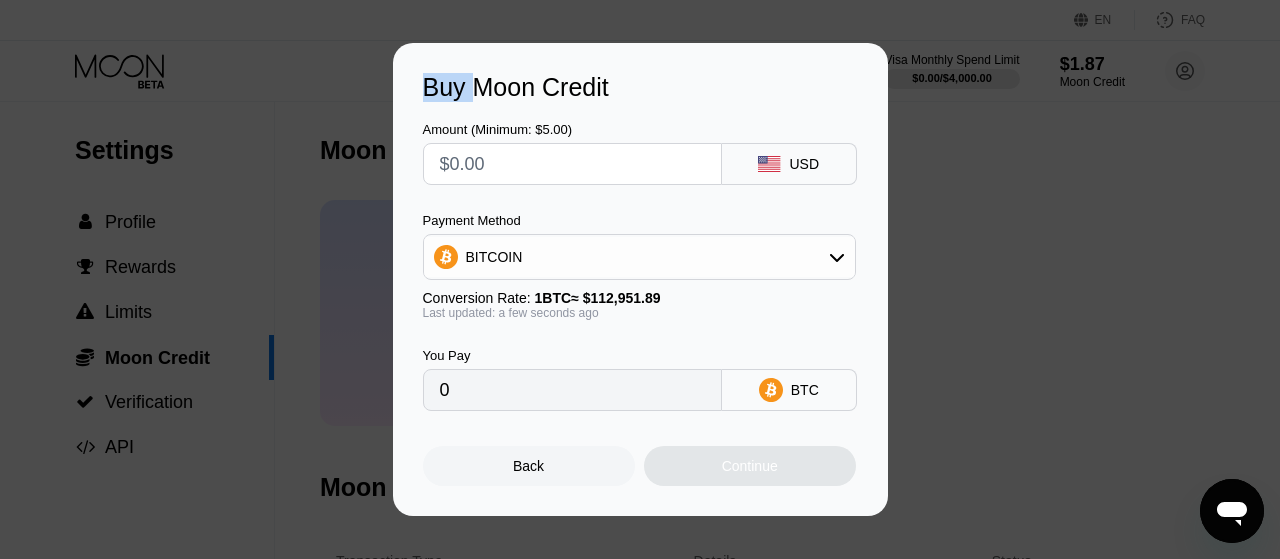 click on "BITCOIN" at bounding box center [639, 257] 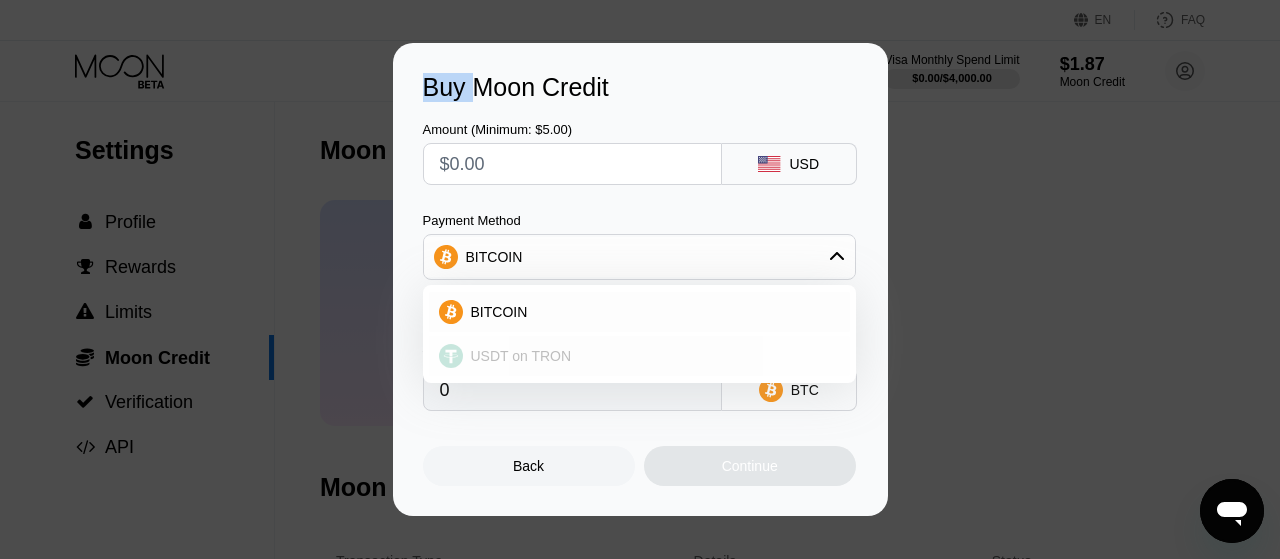 click on "USDT on TRON" at bounding box center (639, 356) 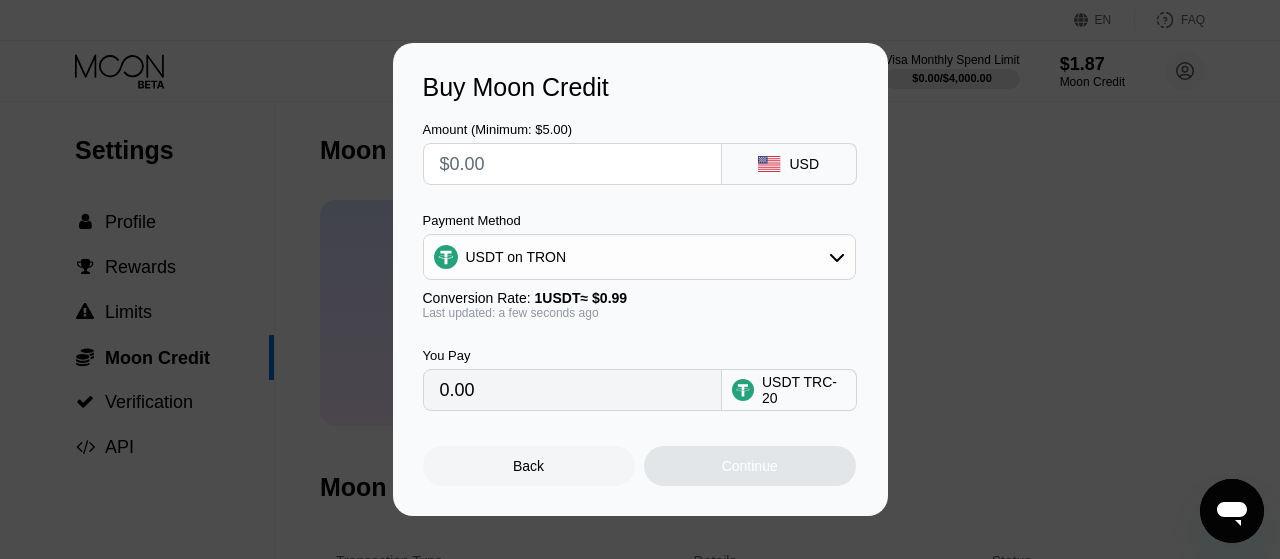click at bounding box center [572, 164] 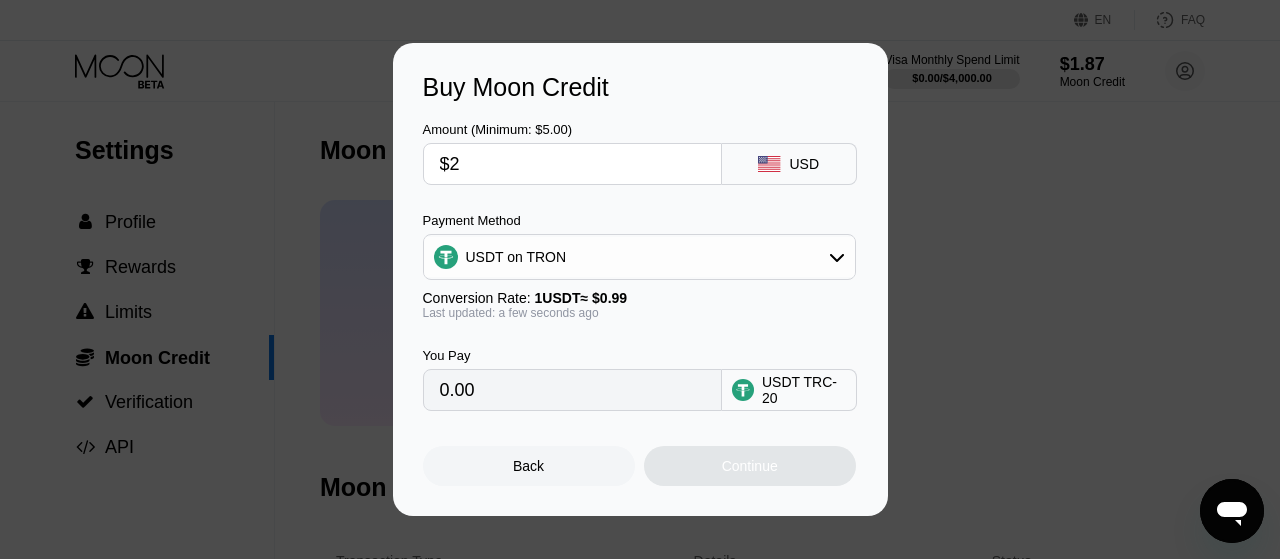 type on "$25" 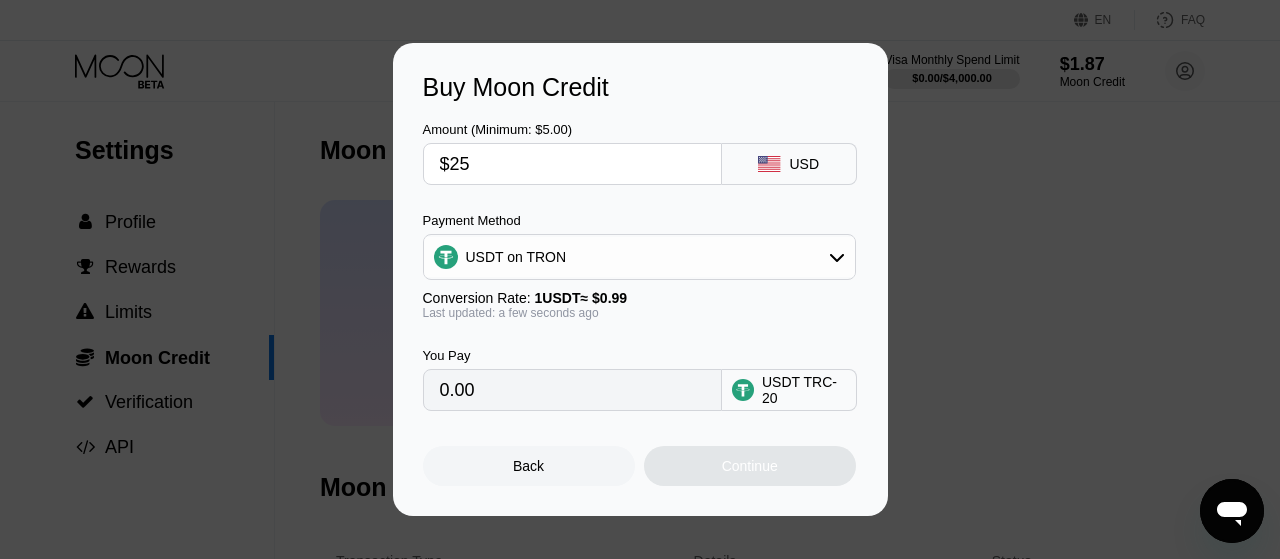 type on "25.25" 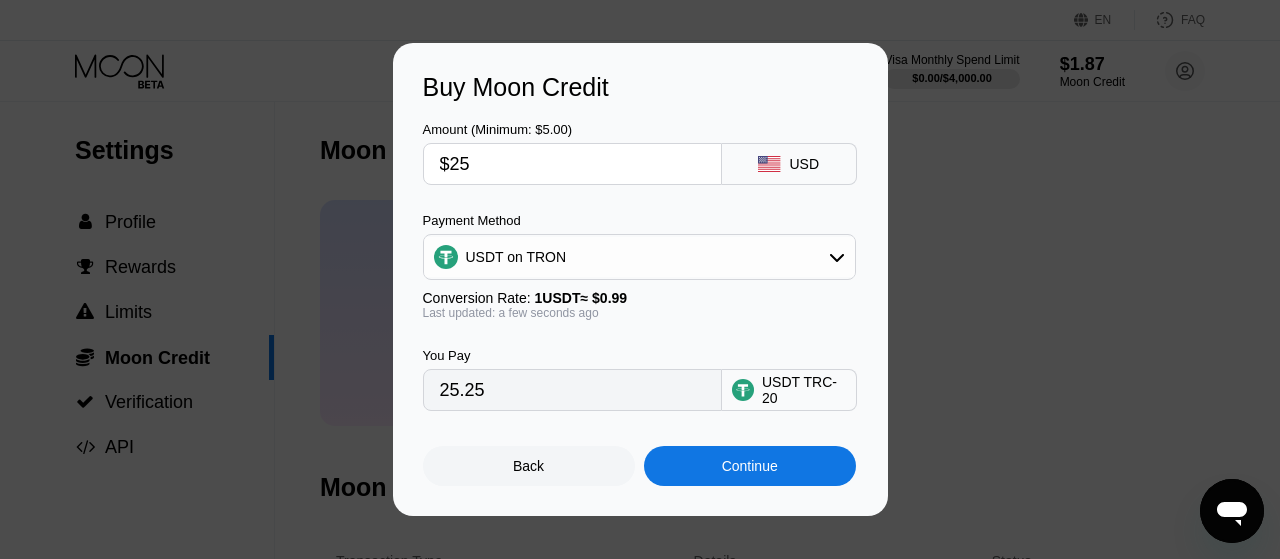 type on "$25" 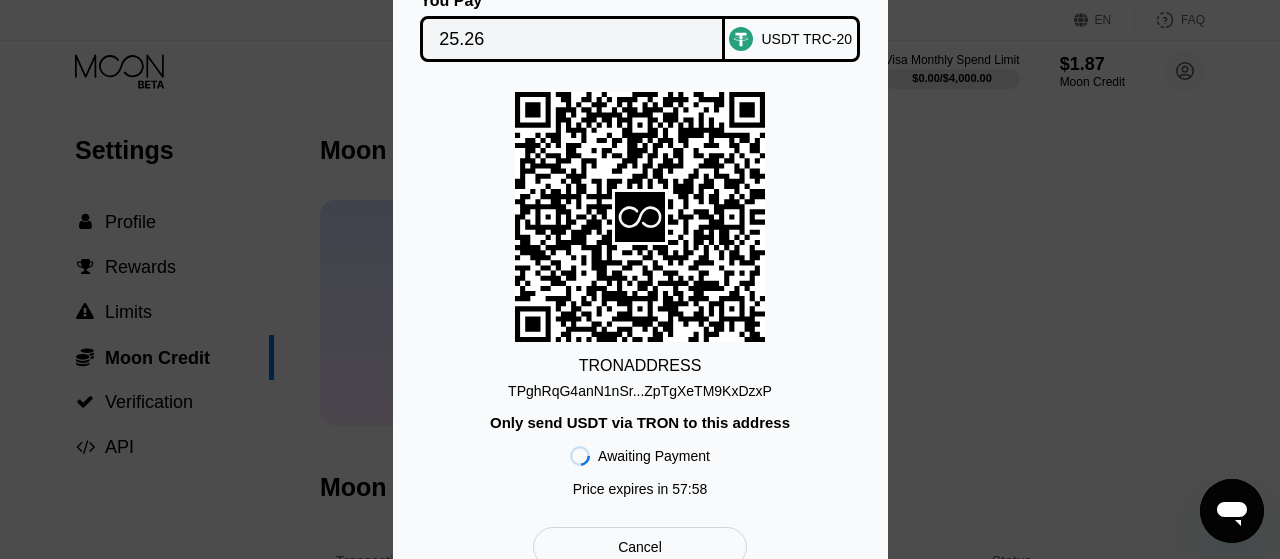 click on "TPghRqG4anN1nSr...ZpTgXeTM9KxDzxP" at bounding box center (640, 391) 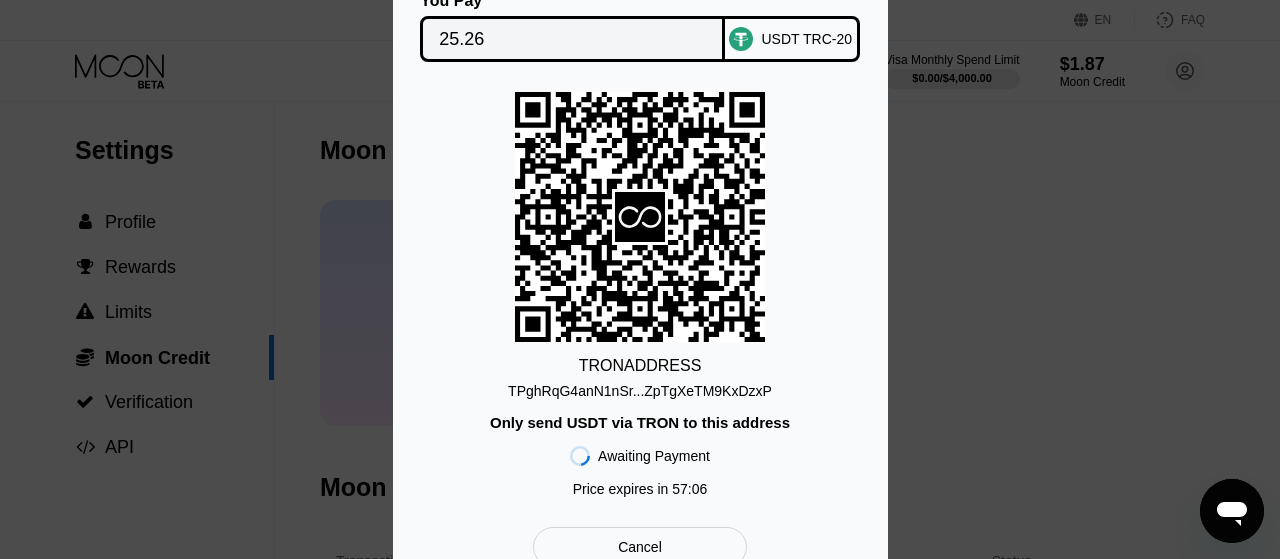 click on "TPghRqG4anN1nSr...ZpTgXeTM9KxDzxP" at bounding box center (640, 391) 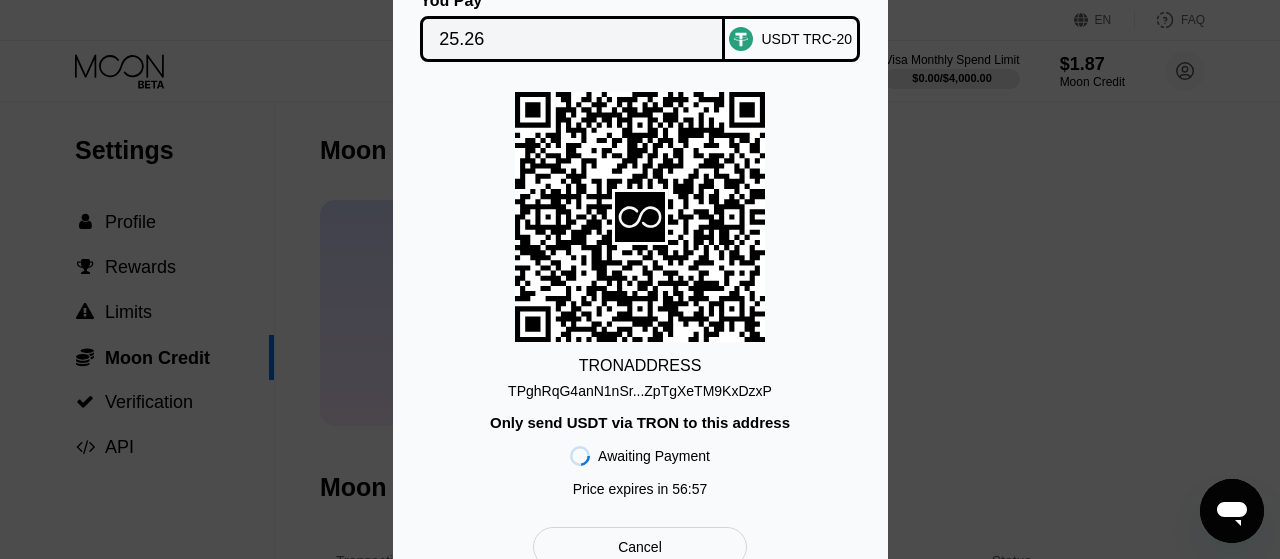 click on "25.26" at bounding box center (572, 39) 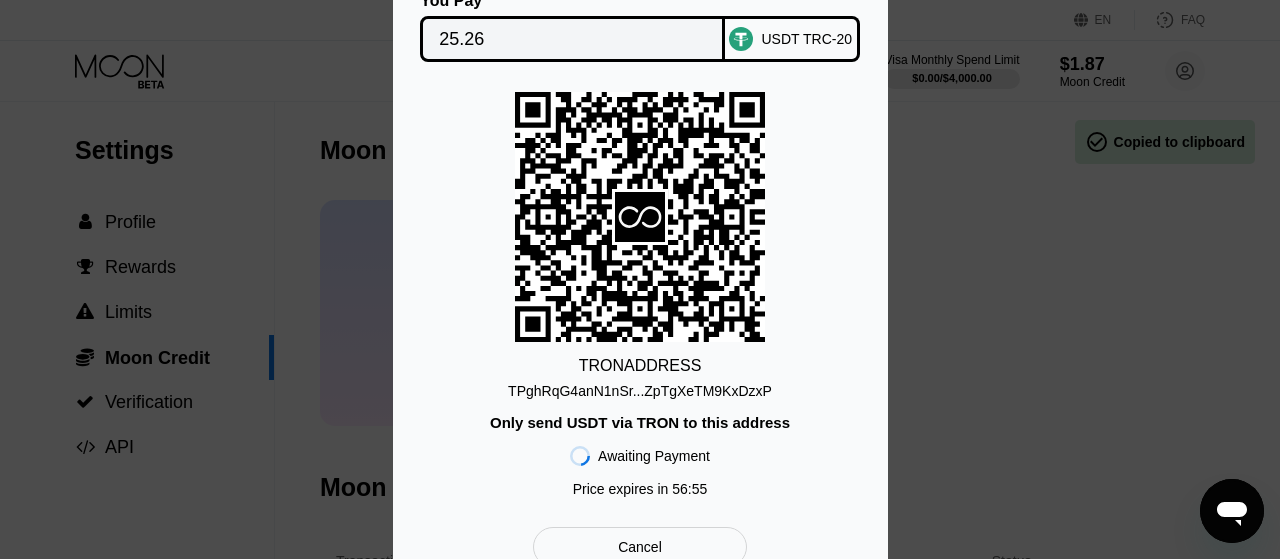 click on "25.26" at bounding box center [572, 39] 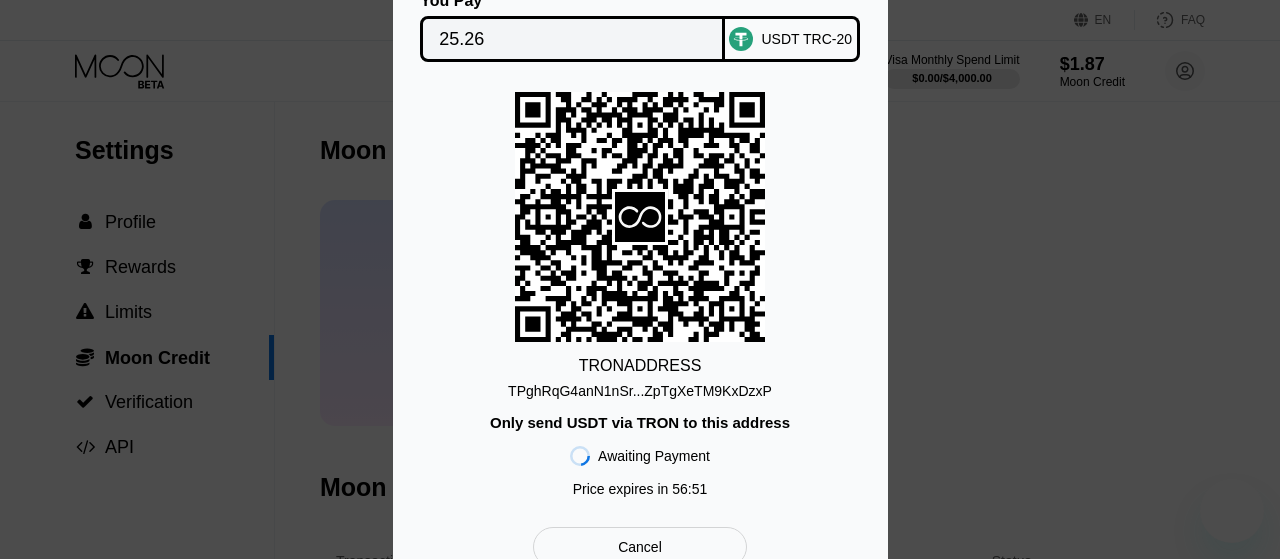 scroll, scrollTop: 0, scrollLeft: 0, axis: both 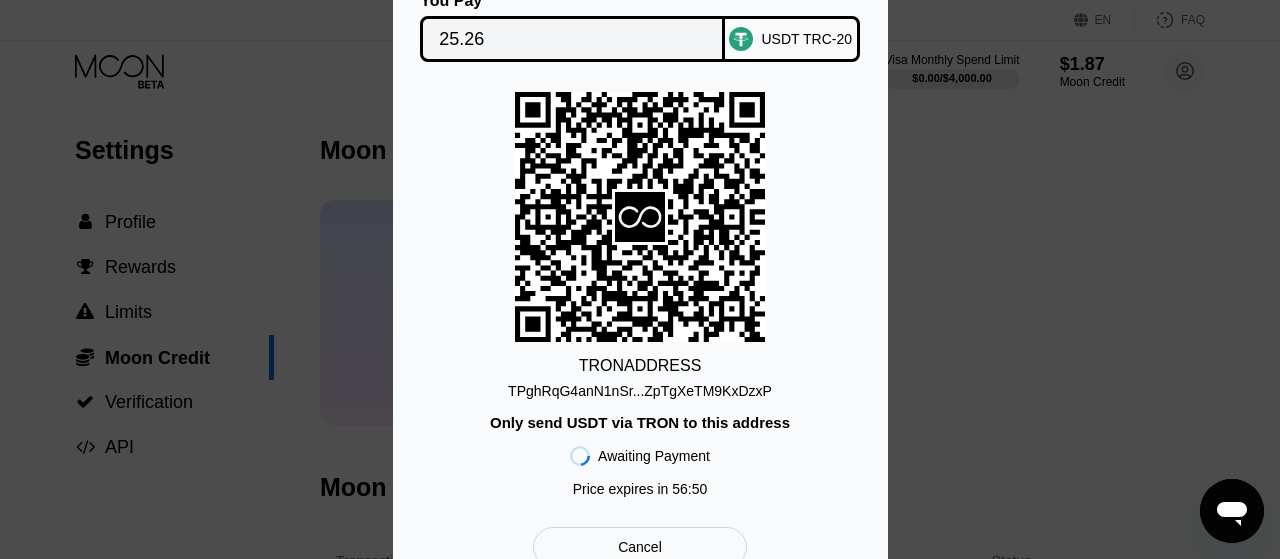 drag, startPoint x: 631, startPoint y: 381, endPoint x: 617, endPoint y: 399, distance: 22.803509 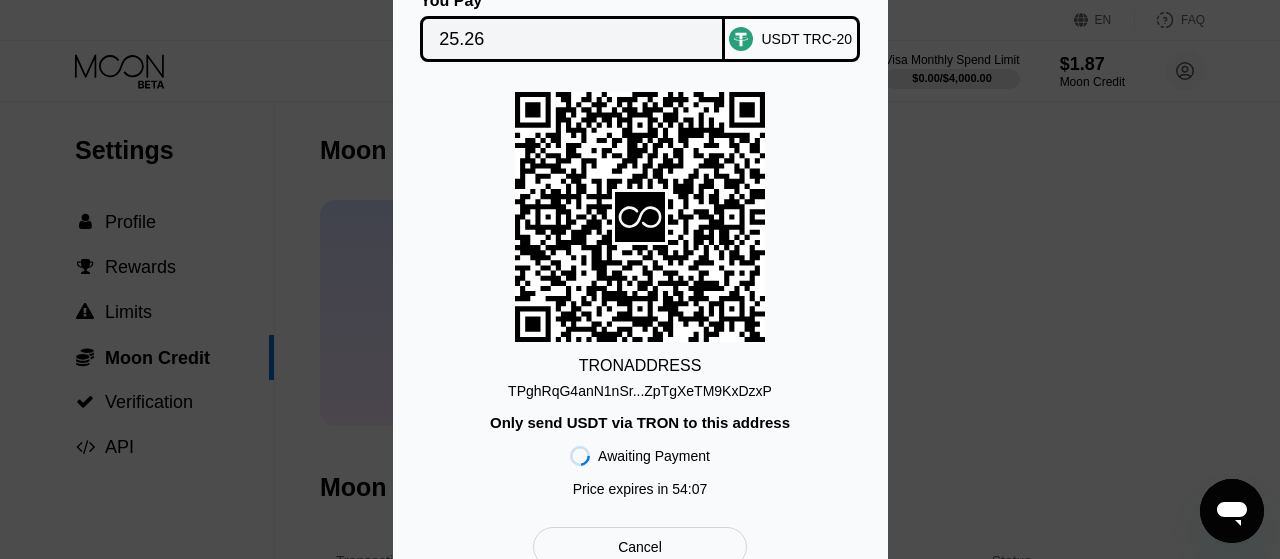 scroll, scrollTop: 0, scrollLeft: 0, axis: both 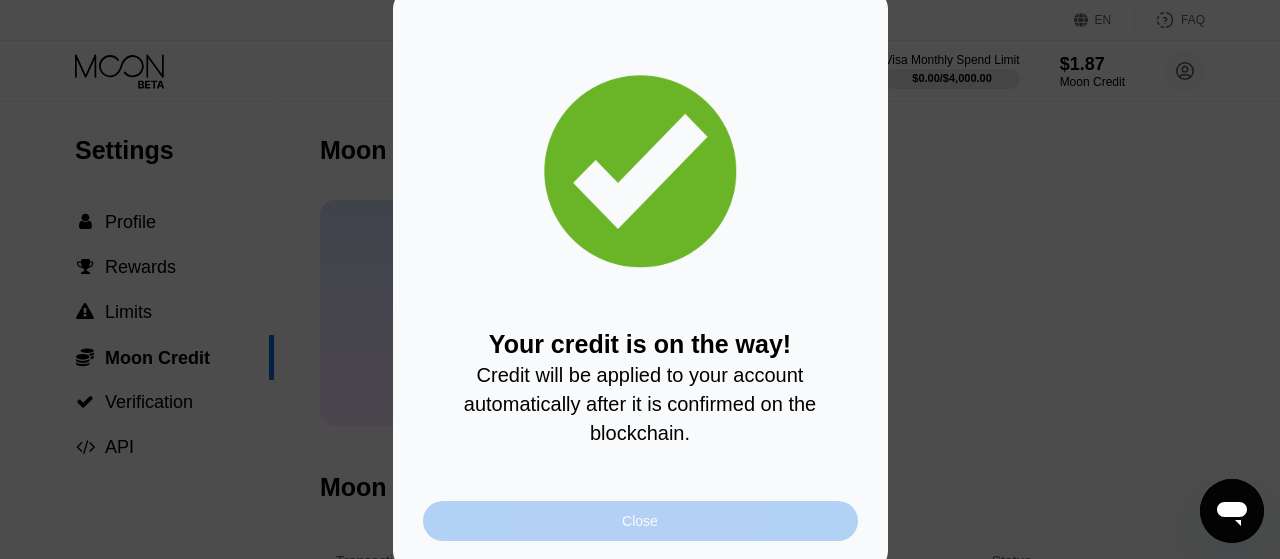 click on "Close" at bounding box center [640, 521] 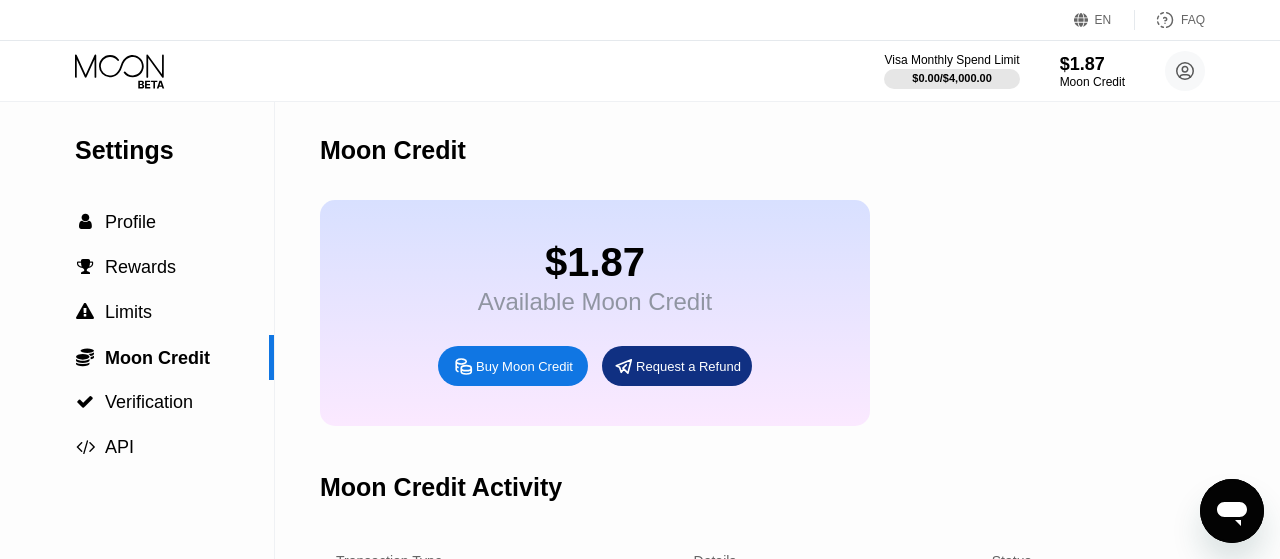 click 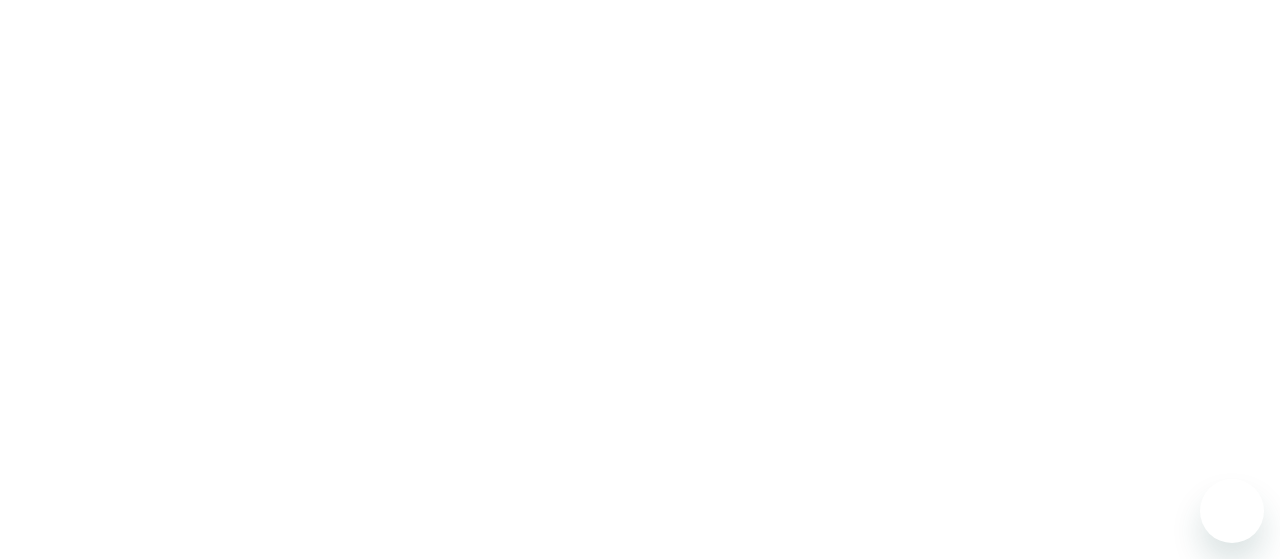 scroll, scrollTop: 0, scrollLeft: 0, axis: both 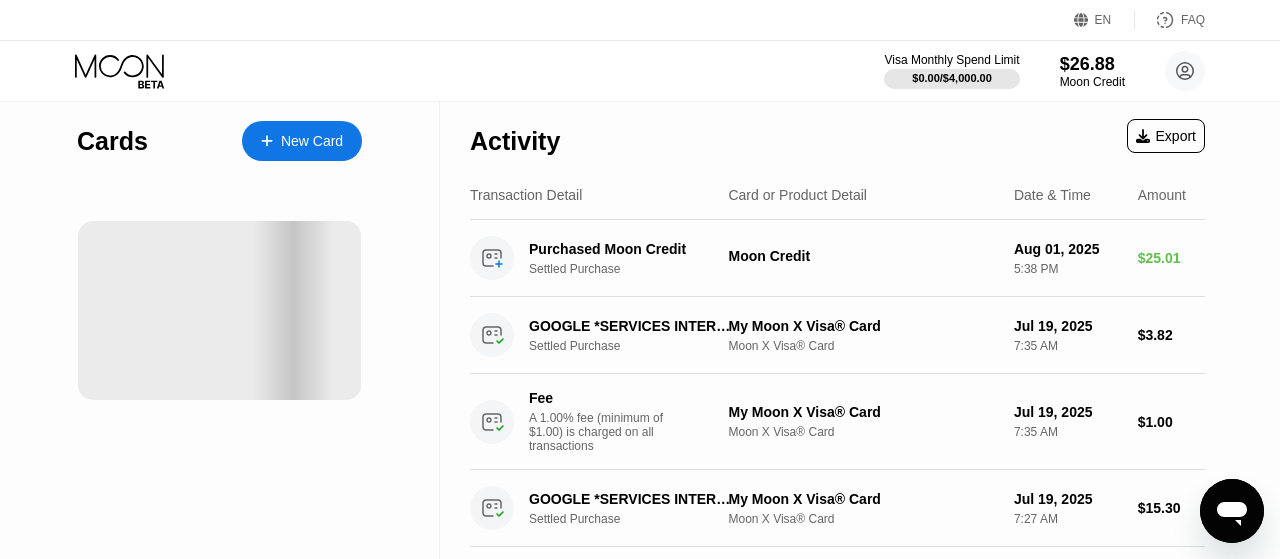 click on "Cards    New Card" at bounding box center (220, 410) 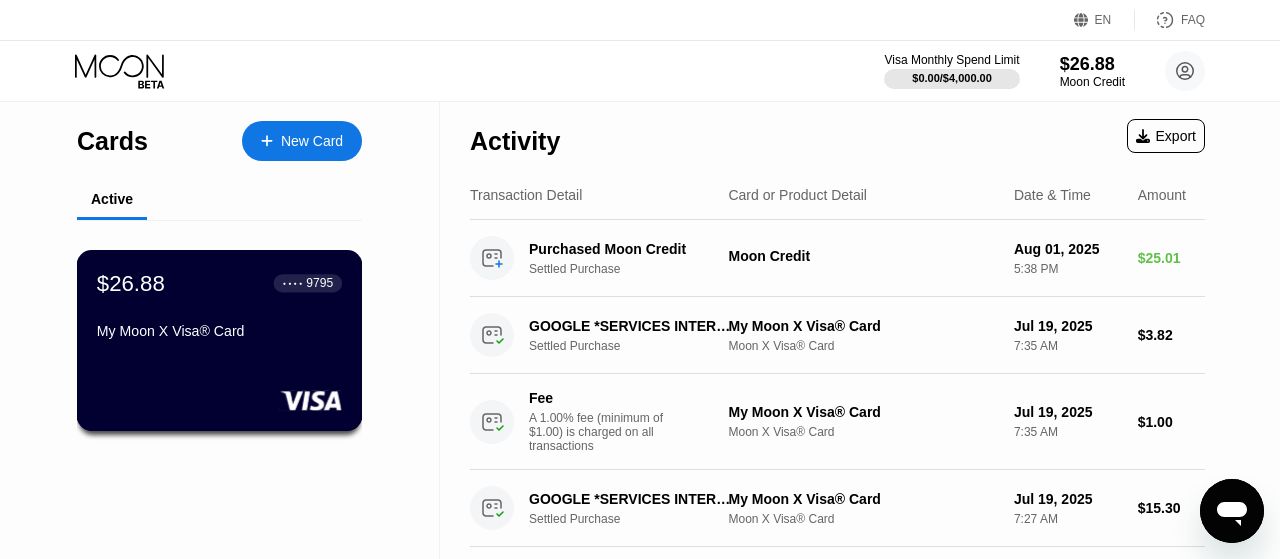 click on "$26.88 ● ● ● ● 9795 My Moon X Visa® Card" at bounding box center [219, 308] 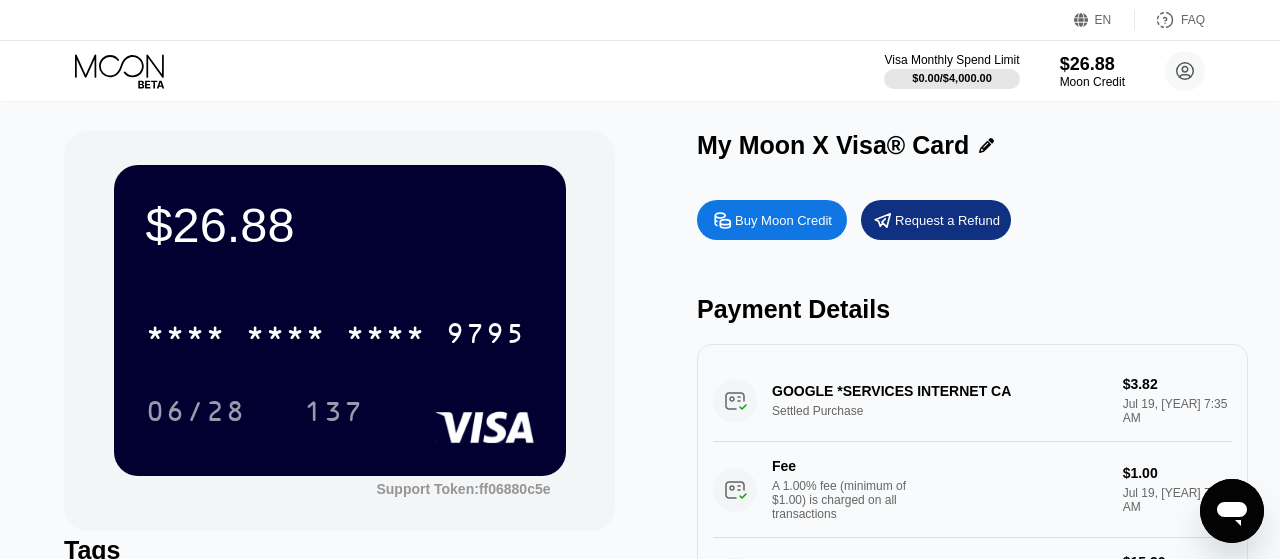click on "* * * *" at bounding box center [386, 336] 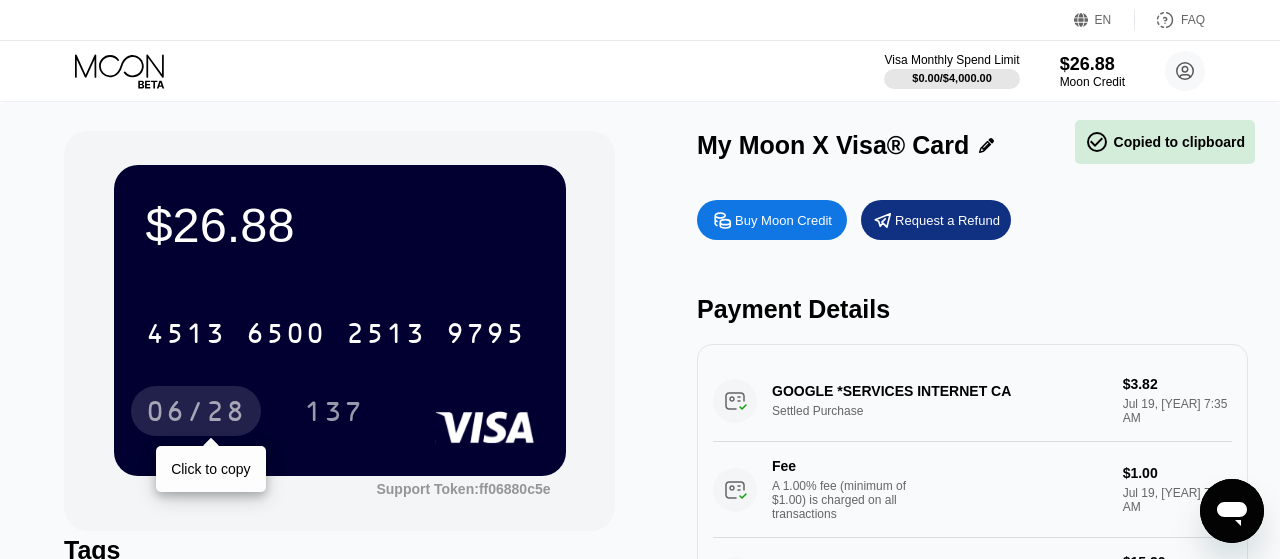 click on "06/28" at bounding box center (196, 414) 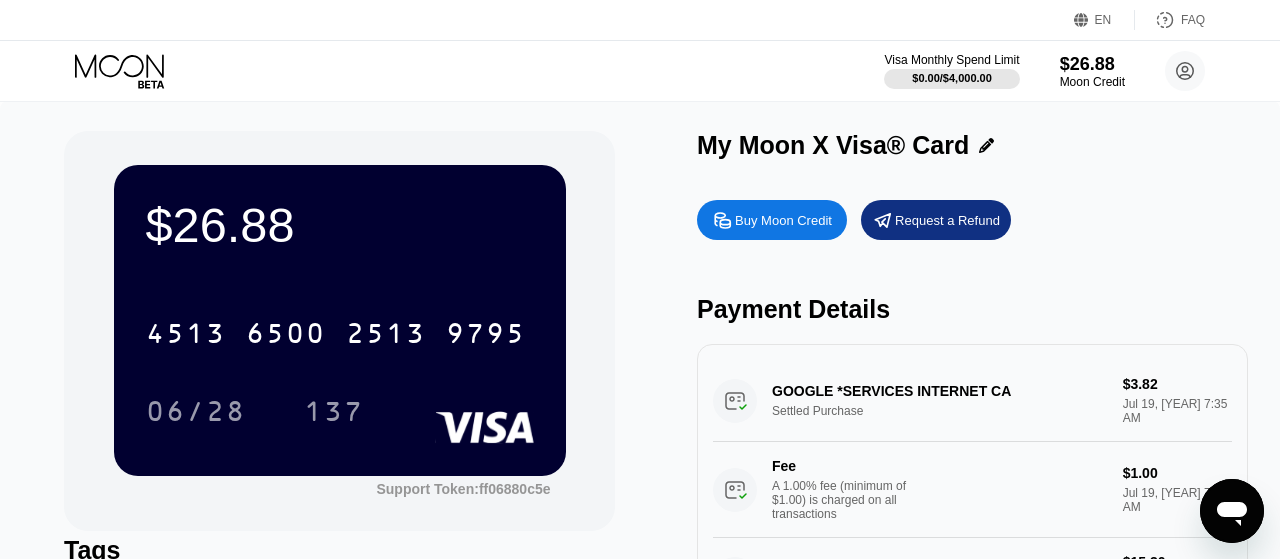 click on "137" at bounding box center [334, 411] 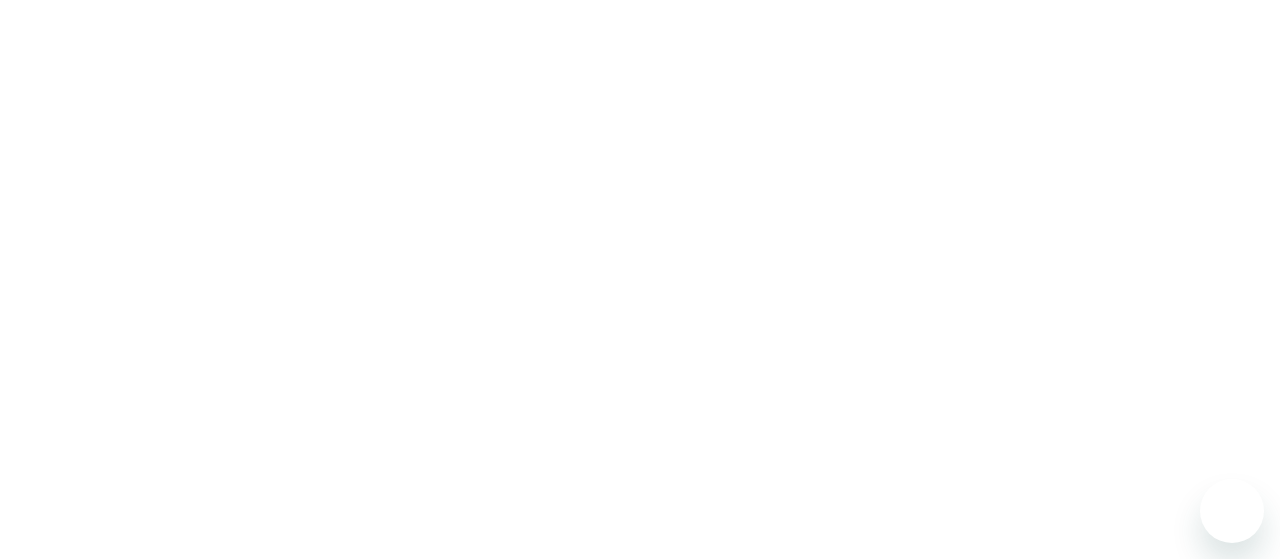 scroll, scrollTop: 0, scrollLeft: 0, axis: both 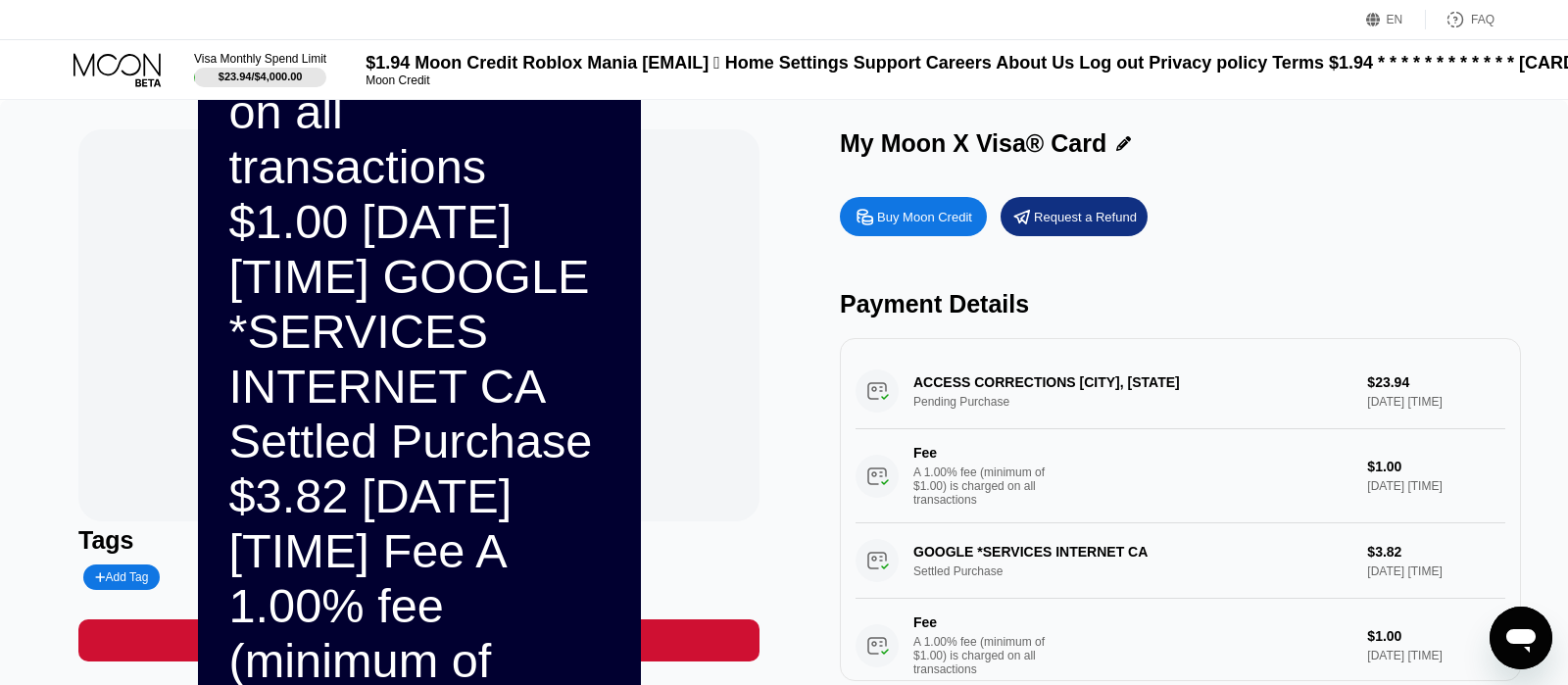 click on "ACCESS CORRECTIONS [CITY], [STATE] Pending Purchase $23.94 [DATE] [TIME] Fee A 1.00% fee (minimum of $1.00) is charged on all transactions $1.00 [DATE] [TIME]" at bounding box center (1180, 438) 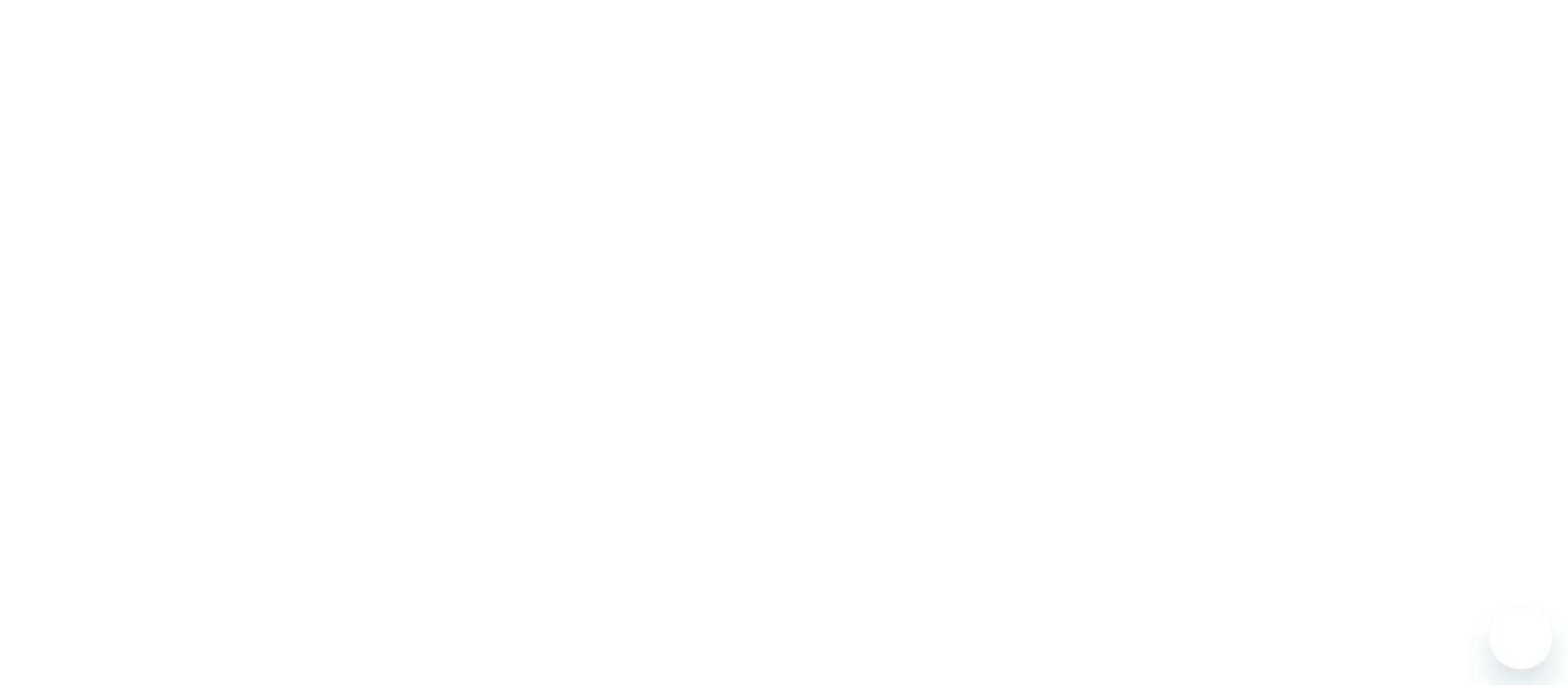 scroll, scrollTop: 0, scrollLeft: 0, axis: both 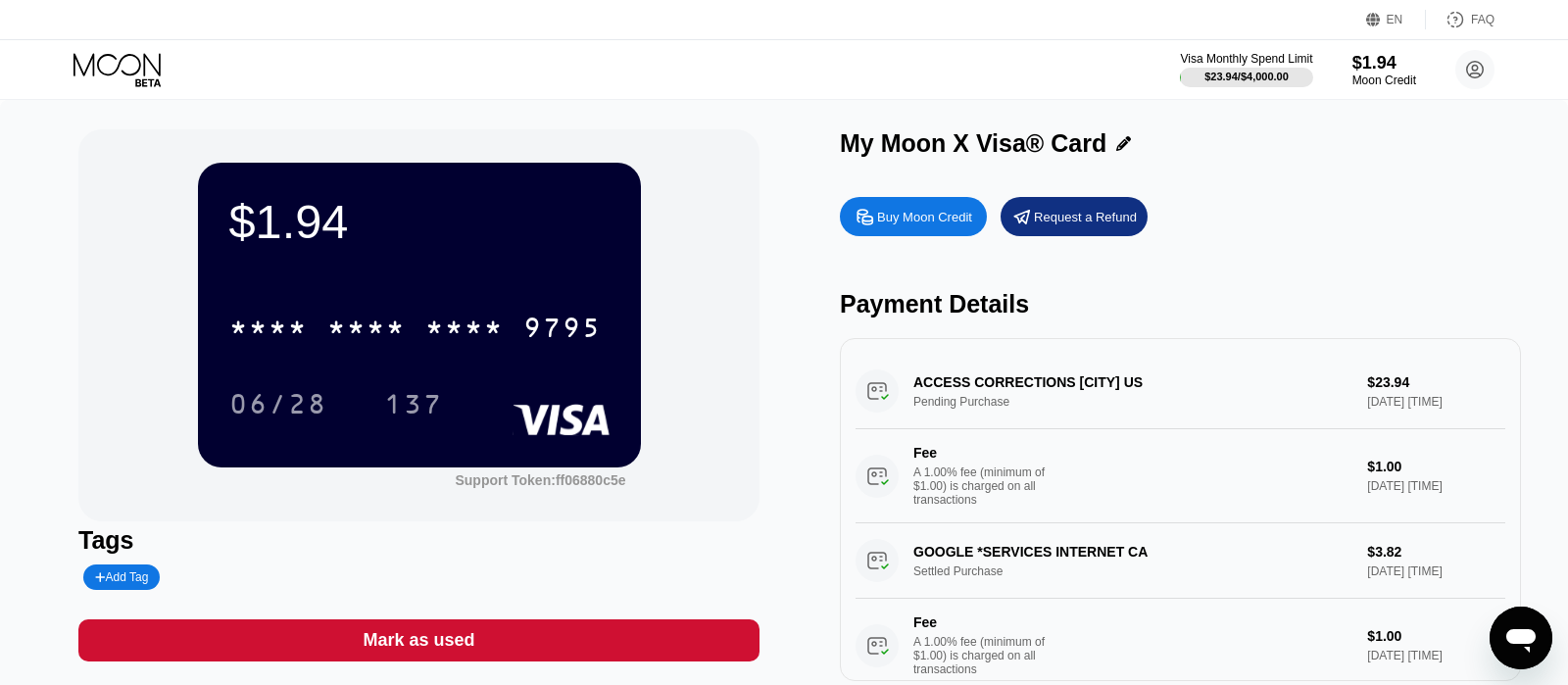 click on "ACCESS CORRECTIONS       [CITY]  US Pending Purchase $23.94 [DATE] [TIME] Fee A 1.00% fee (minimum of $1.00) is charged on all transactions $1.00 [DATE] [TIME]" at bounding box center [1180, 438] 